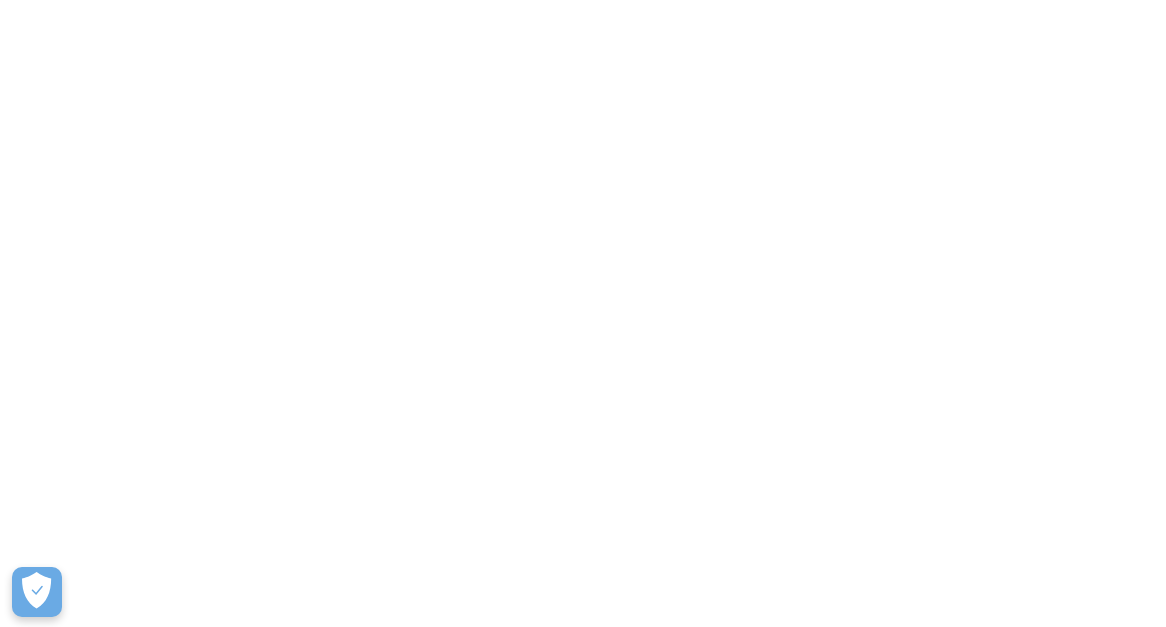 scroll, scrollTop: 0, scrollLeft: 0, axis: both 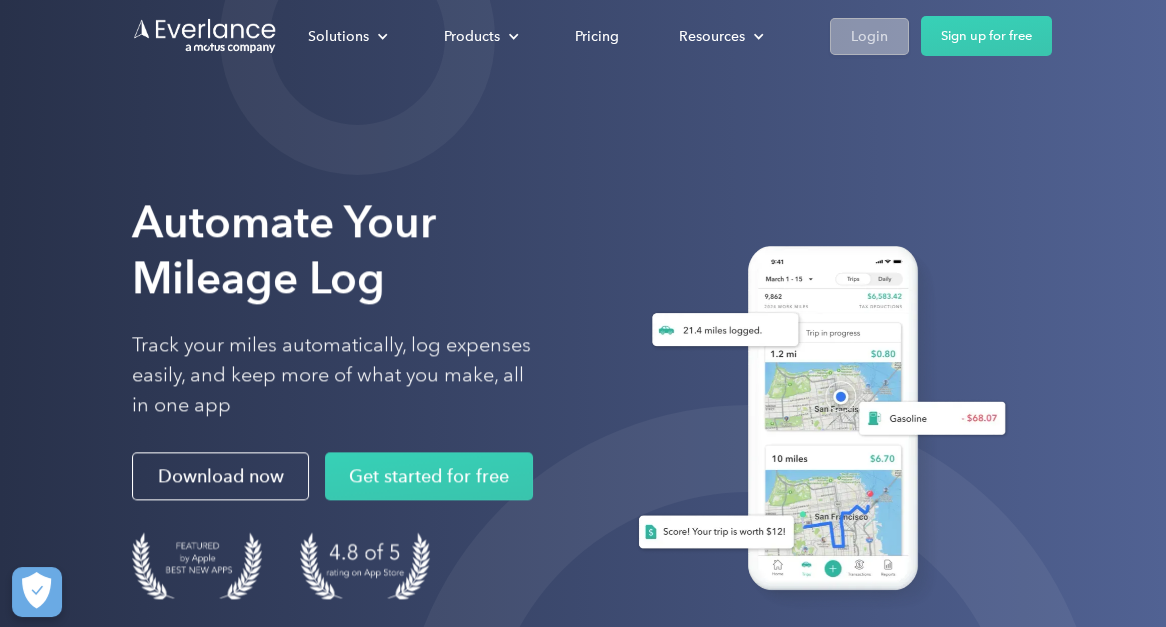 click on "Login" at bounding box center (869, 36) 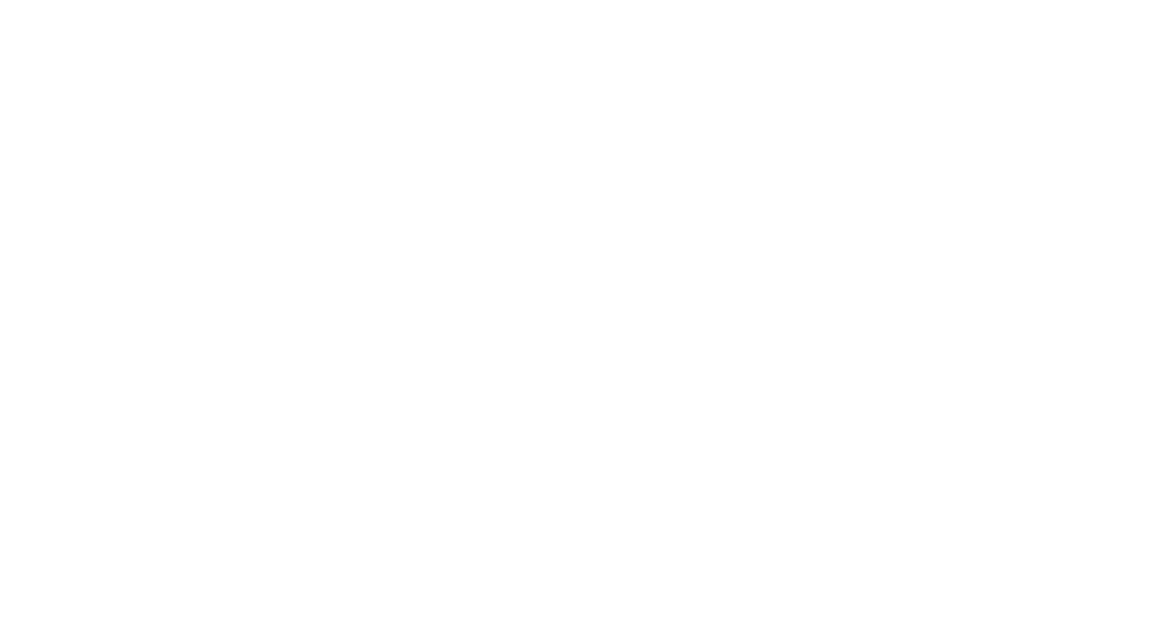 scroll, scrollTop: 0, scrollLeft: 0, axis: both 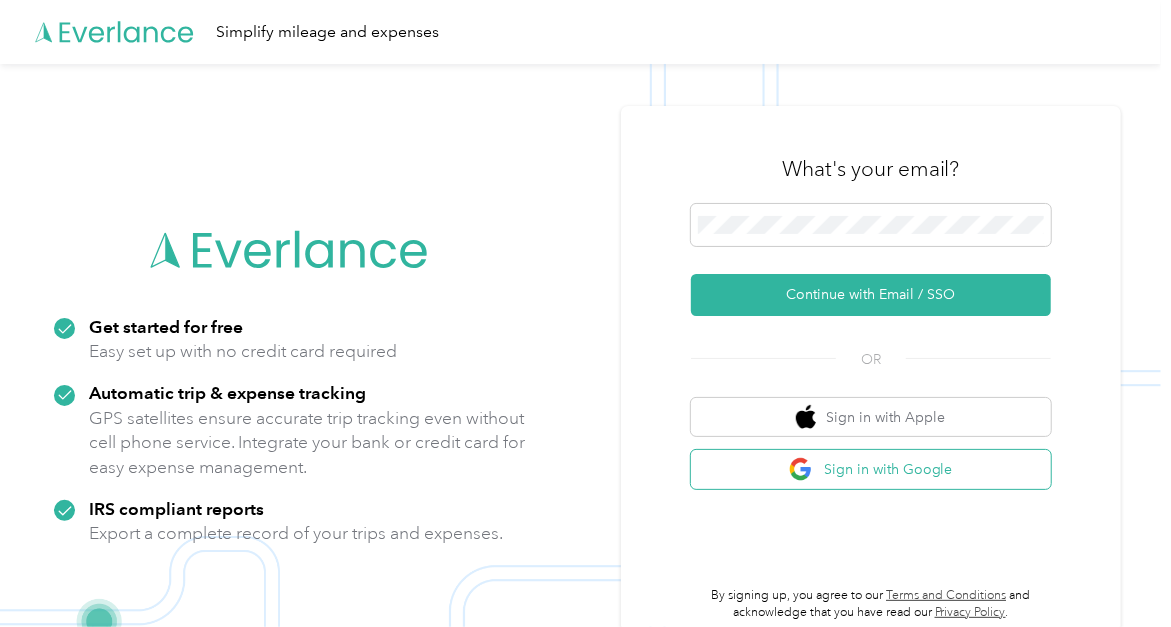 click on "Sign in with Google" at bounding box center [871, 469] 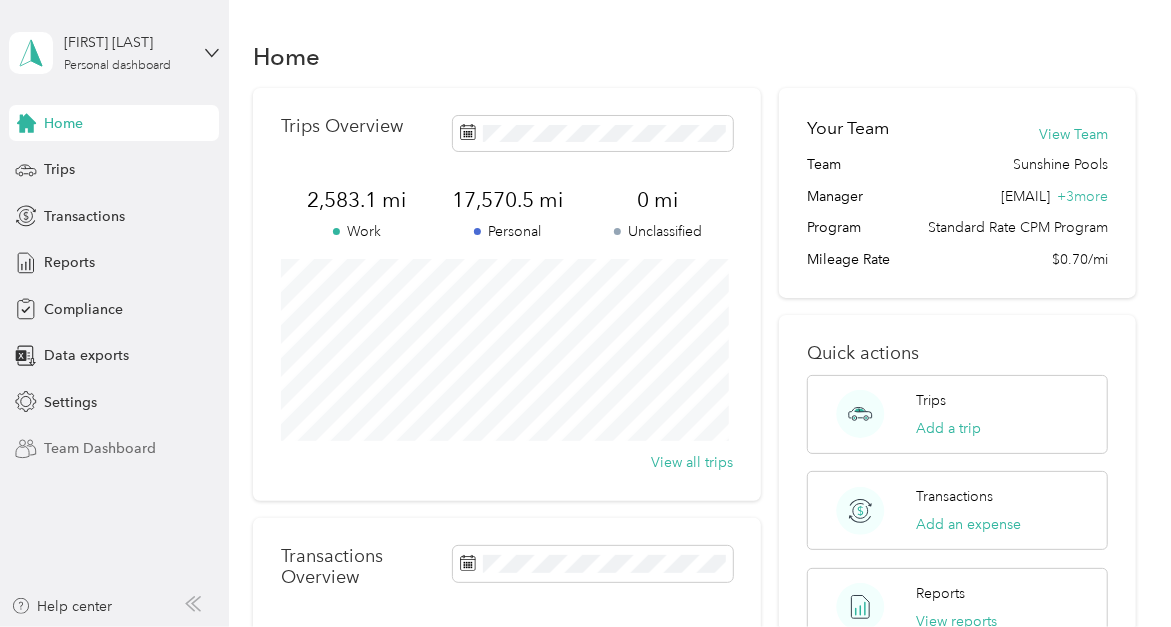 click on "Team Dashboard" at bounding box center [100, 448] 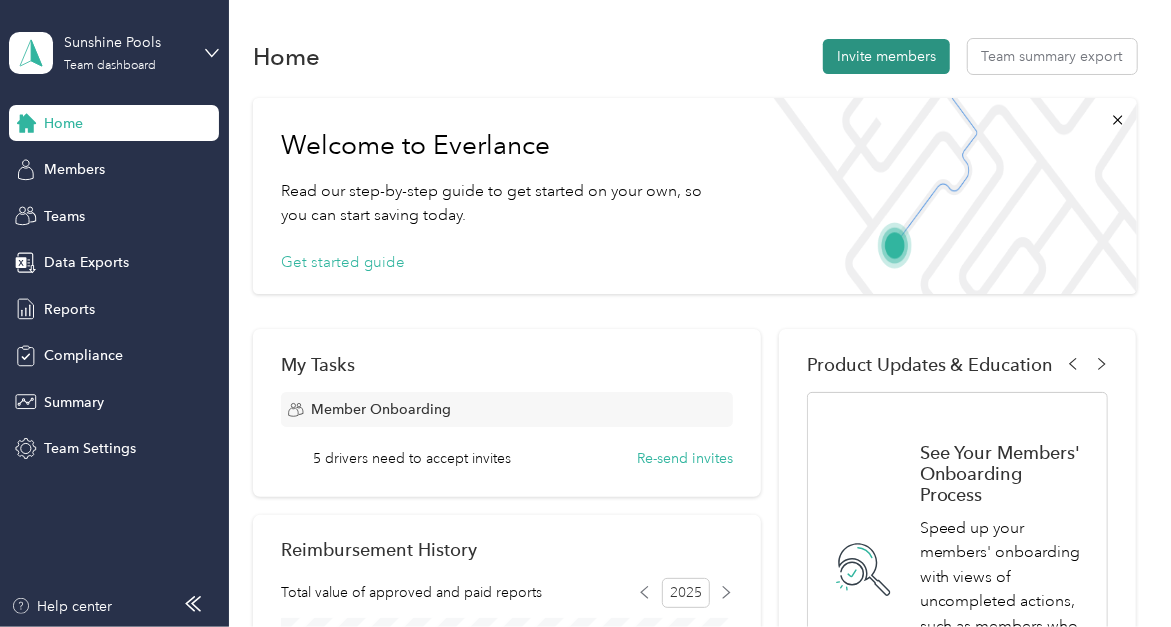 click on "Invite members" at bounding box center [886, 56] 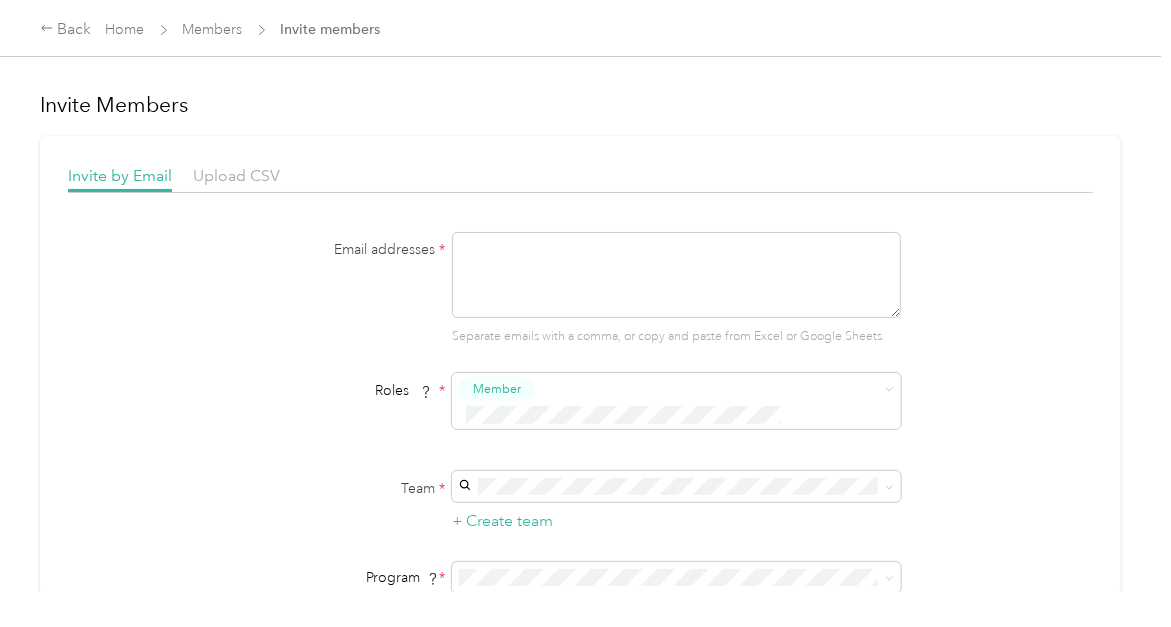 click at bounding box center (676, 275) 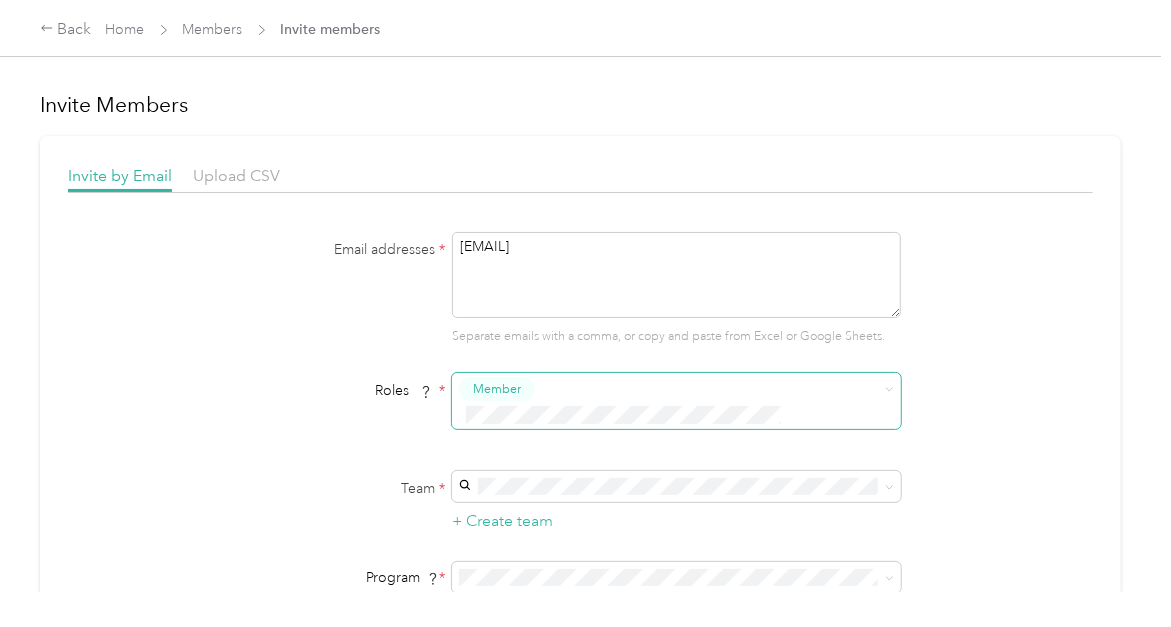 type on "nalonzo@sunshinepoolsinc.com" 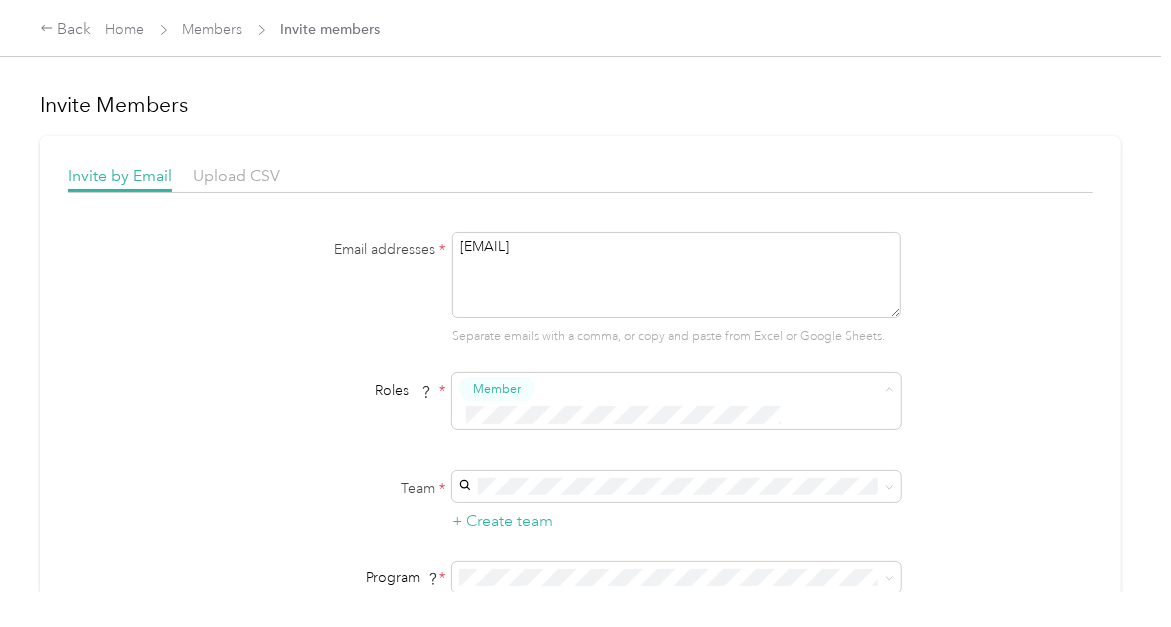 click on "Member" at bounding box center [663, 424] 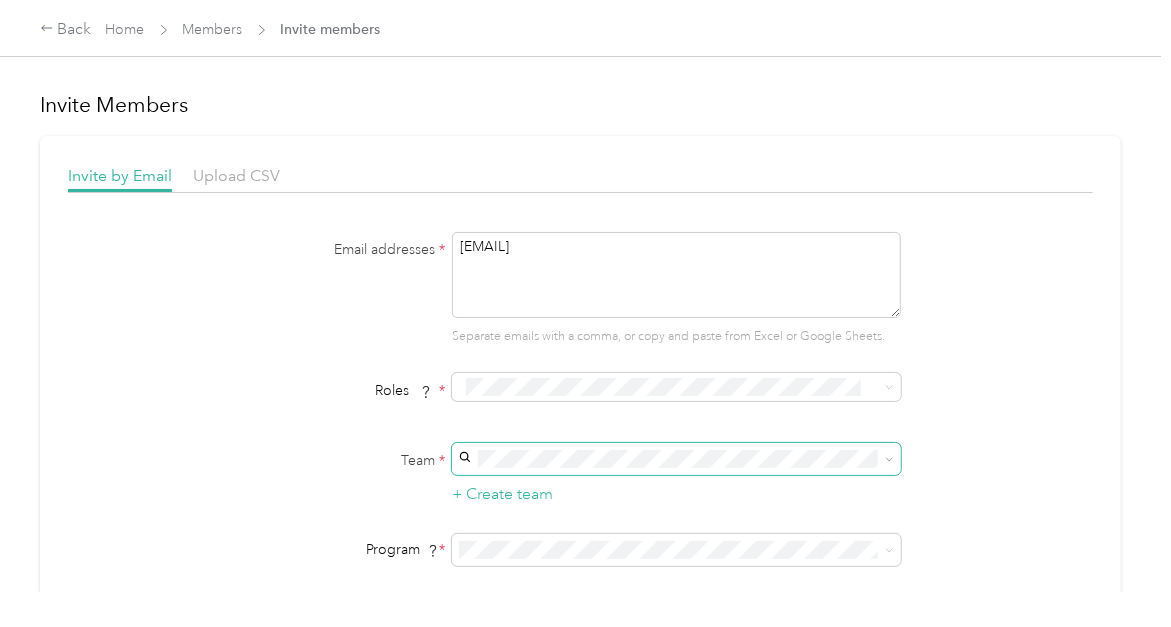 click 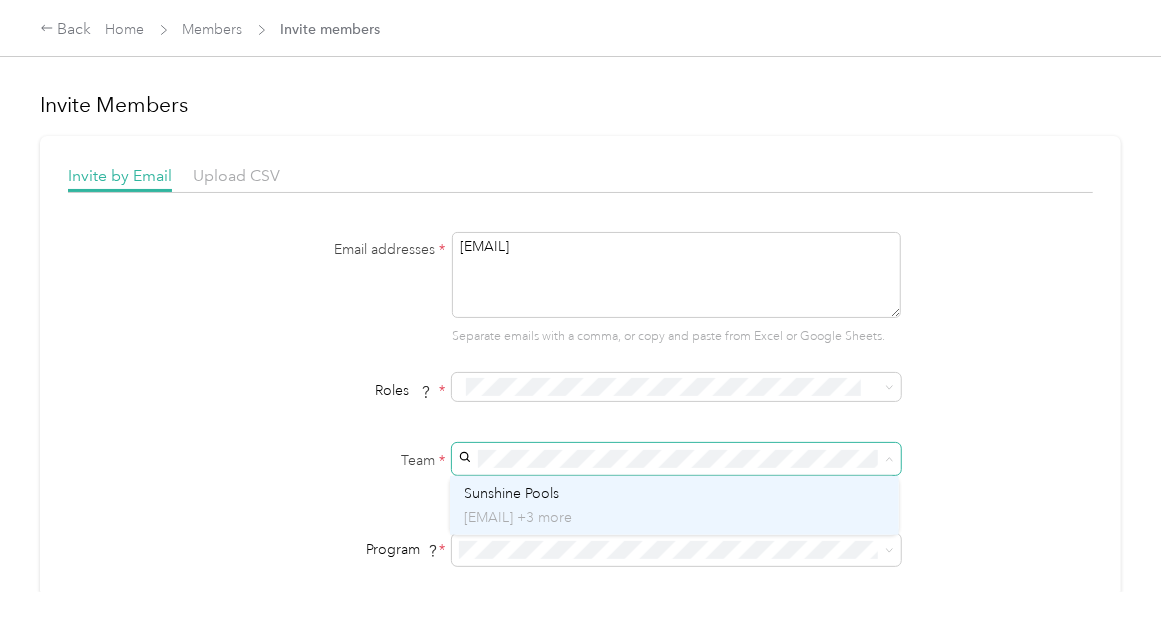 click on "success+sunshinepools@everlance.com +3 more" at bounding box center (674, 517) 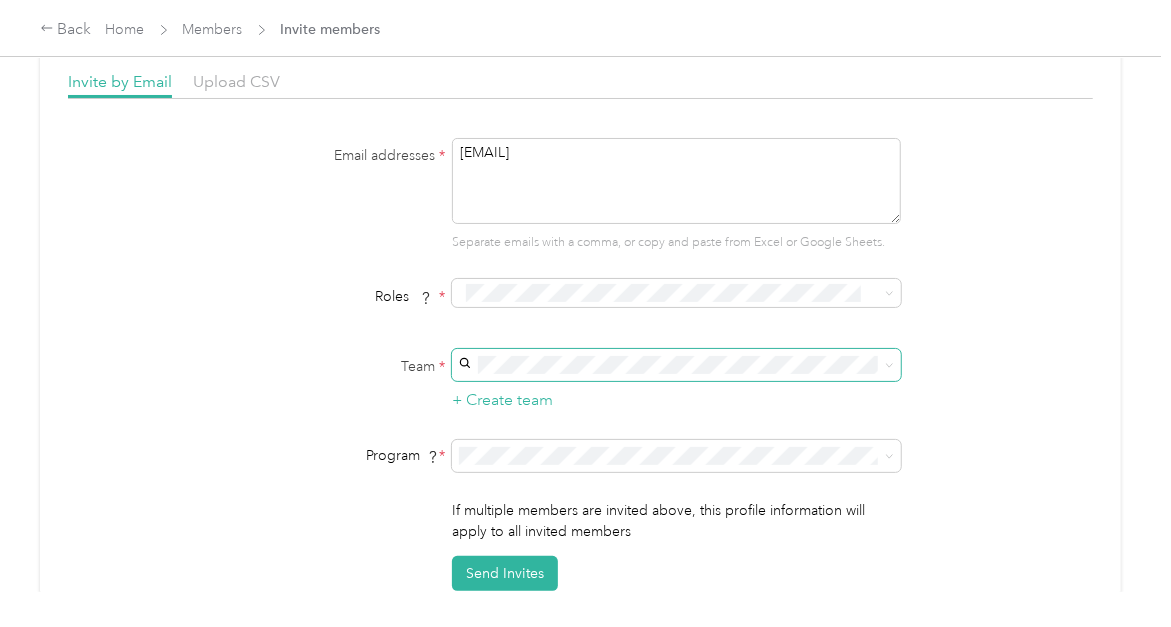 scroll, scrollTop: 95, scrollLeft: 0, axis: vertical 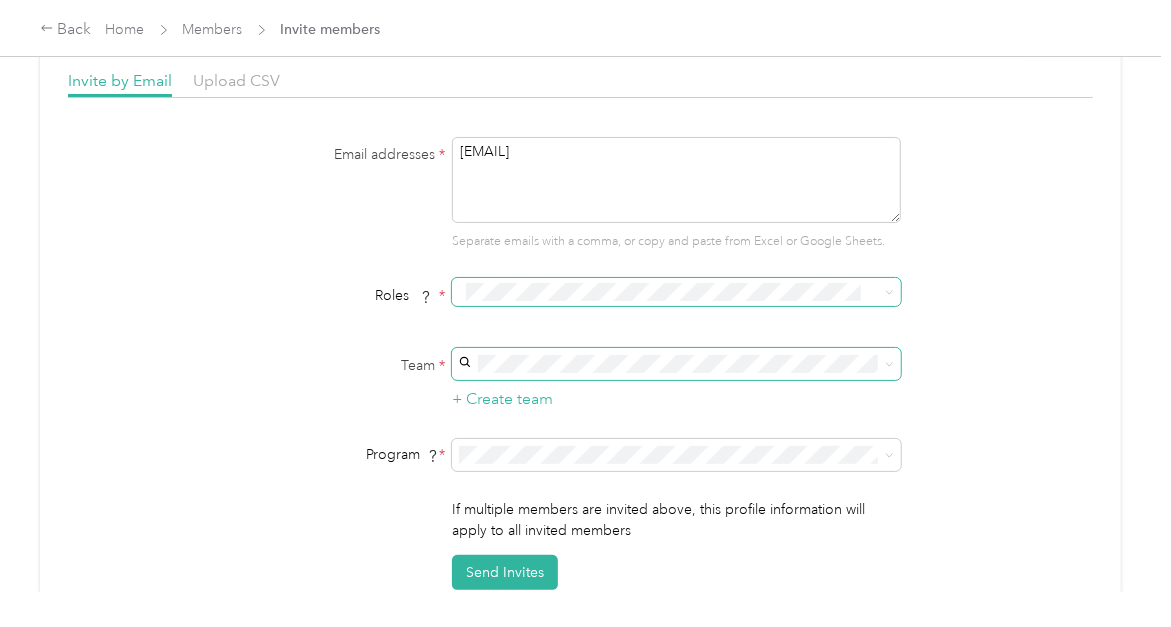 click on "Member" at bounding box center [674, 325] 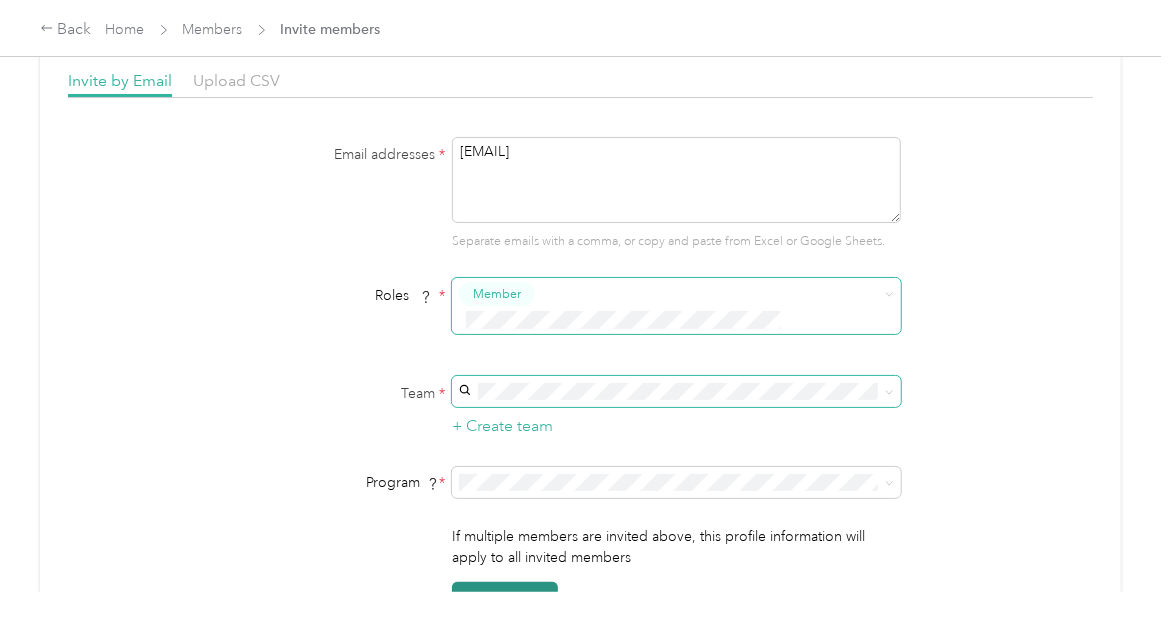 click on "Send Invites" at bounding box center (505, 599) 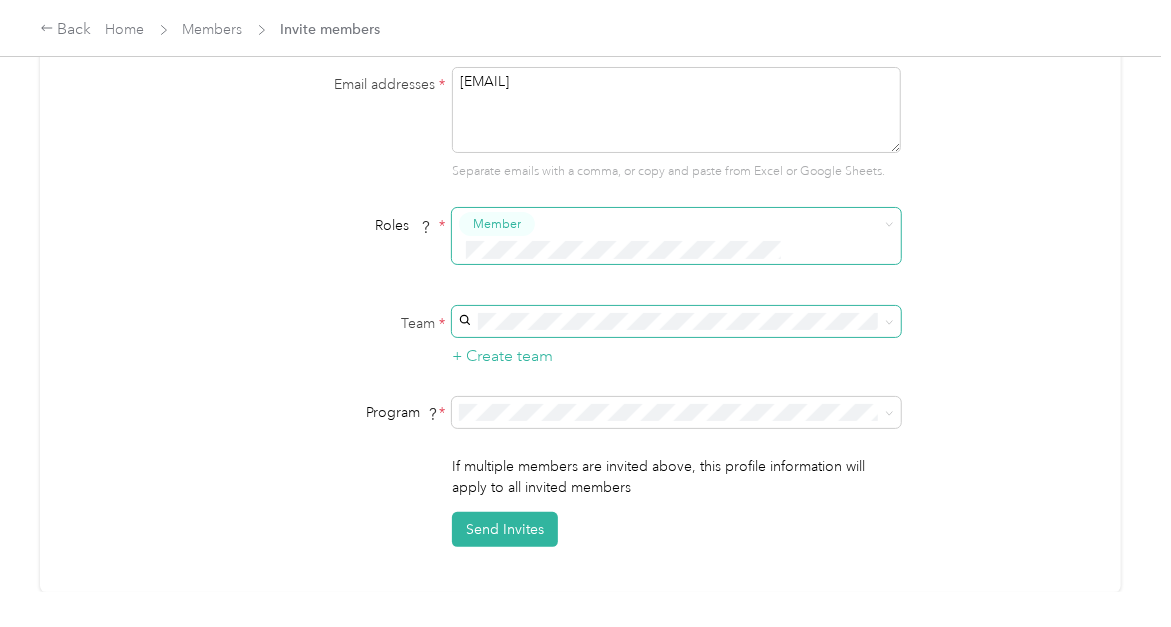 scroll, scrollTop: 228, scrollLeft: 0, axis: vertical 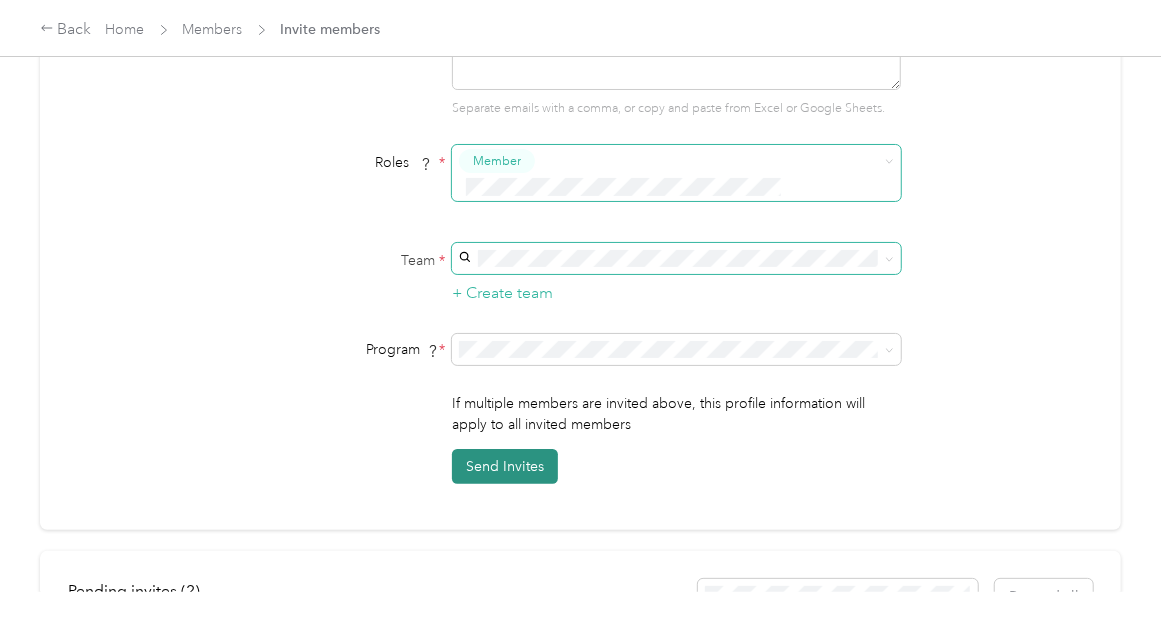 click on "Send Invites" at bounding box center [505, 466] 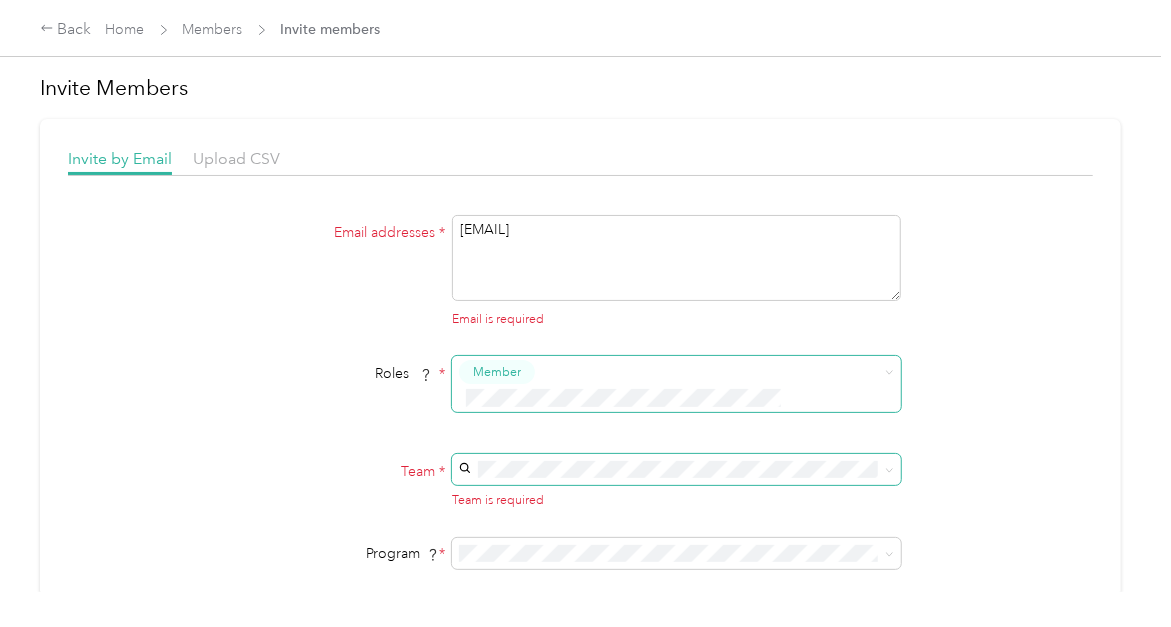 scroll, scrollTop: 0, scrollLeft: 0, axis: both 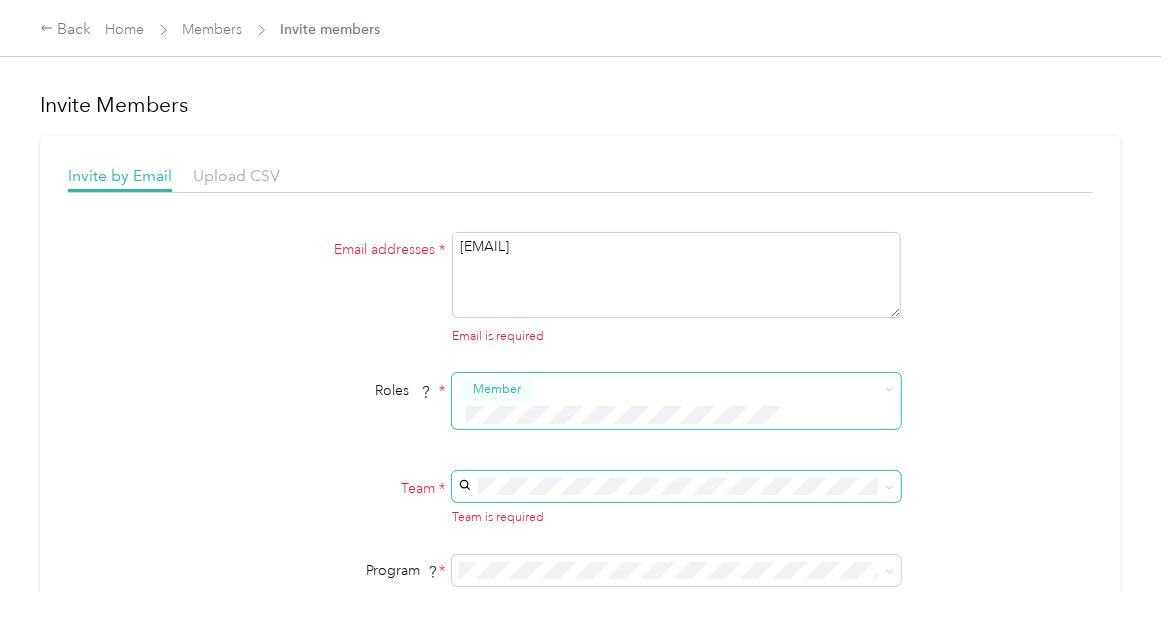 drag, startPoint x: 681, startPoint y: 250, endPoint x: 418, endPoint y: 241, distance: 263.15396 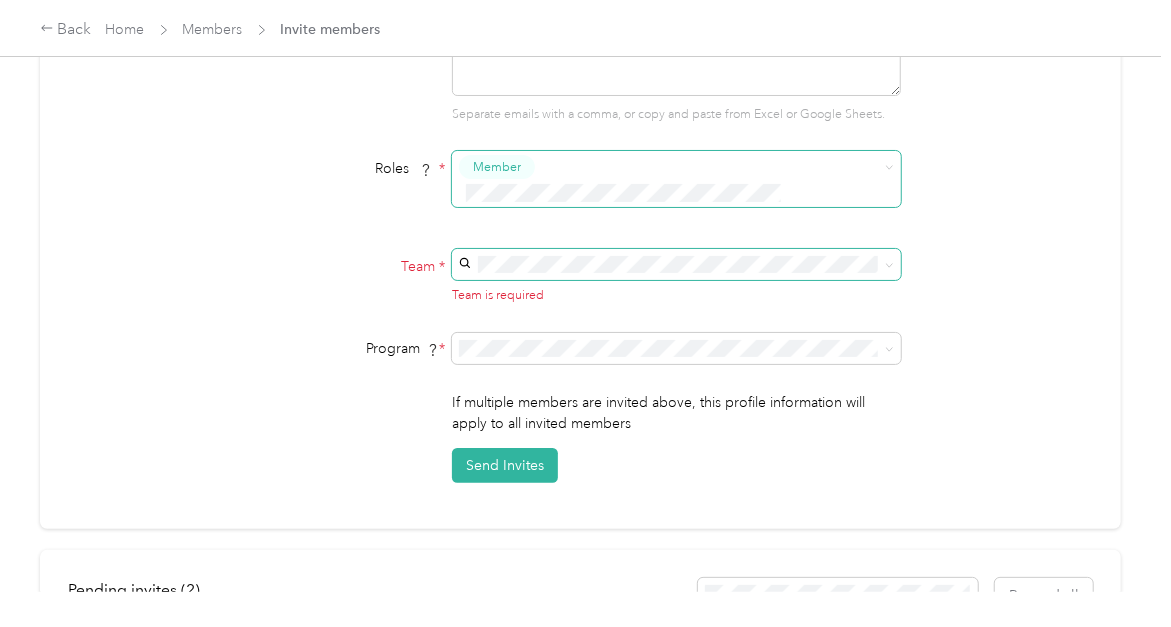 scroll, scrollTop: 223, scrollLeft: 0, axis: vertical 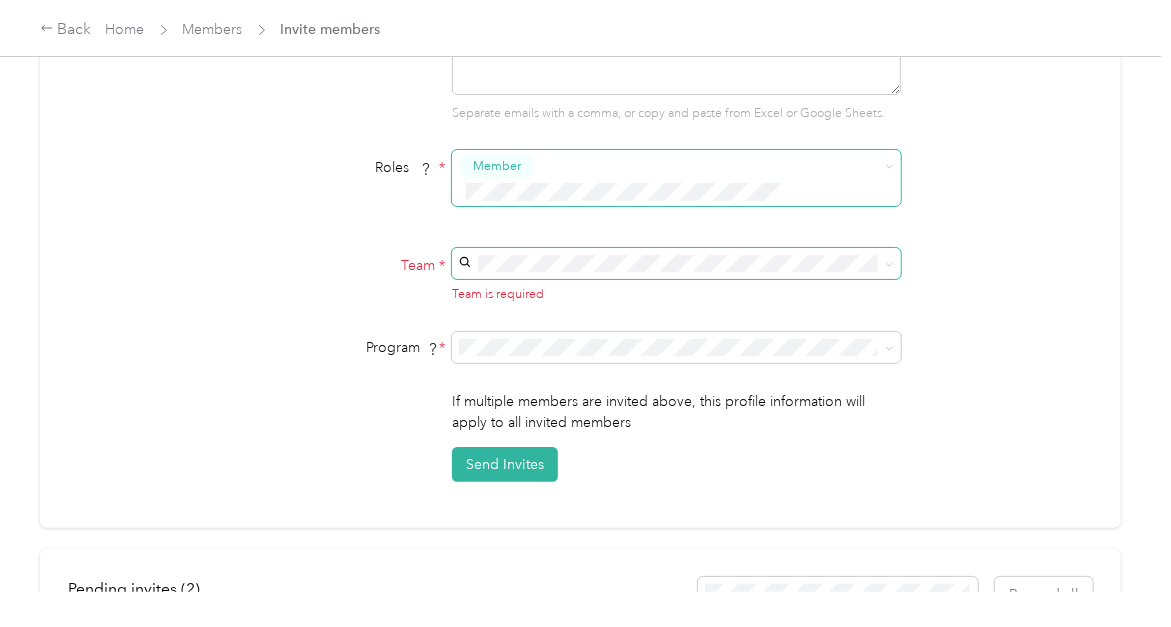 type on "nalonzo@sunshinepoolsinc.com" 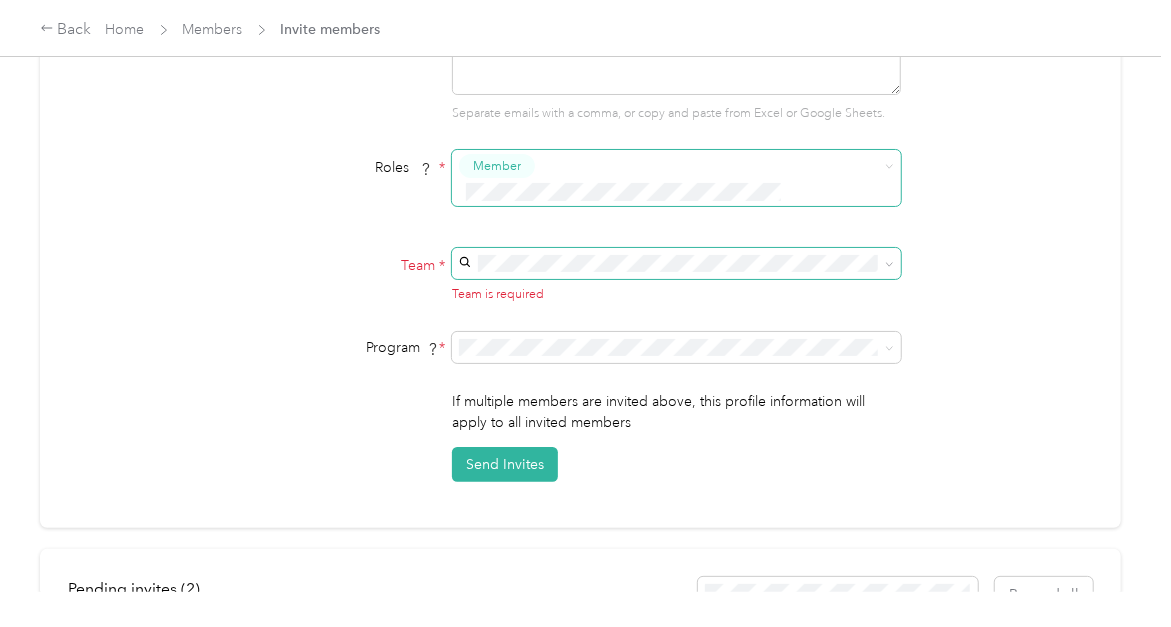 click 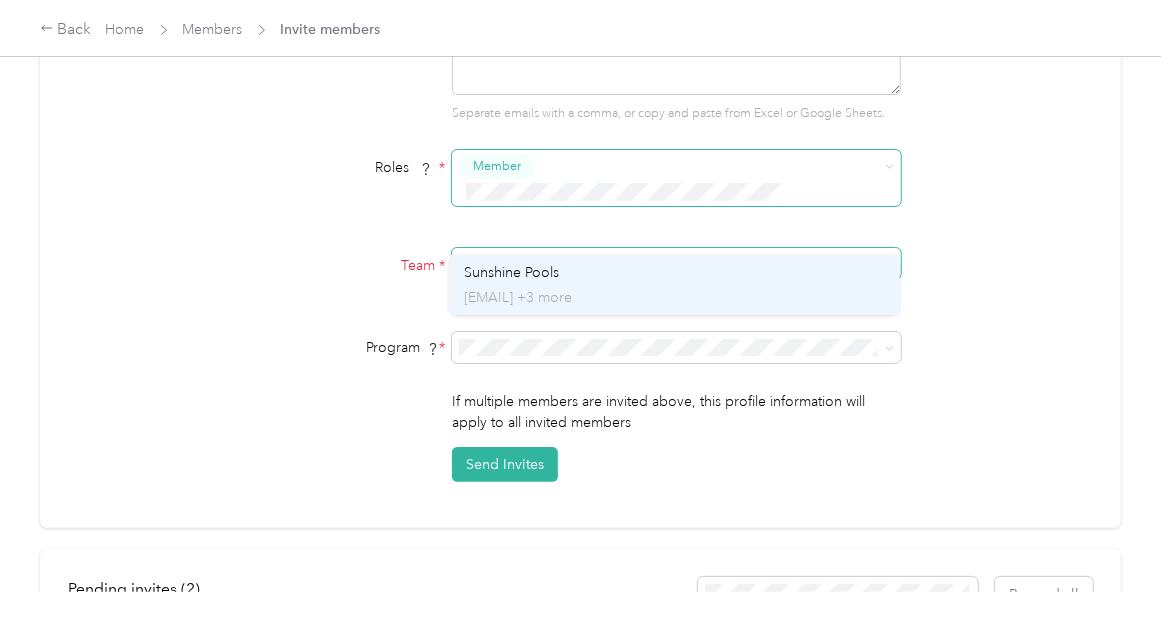 click on "success+sunshinepools@everlance.com +3 more" at bounding box center (674, 297) 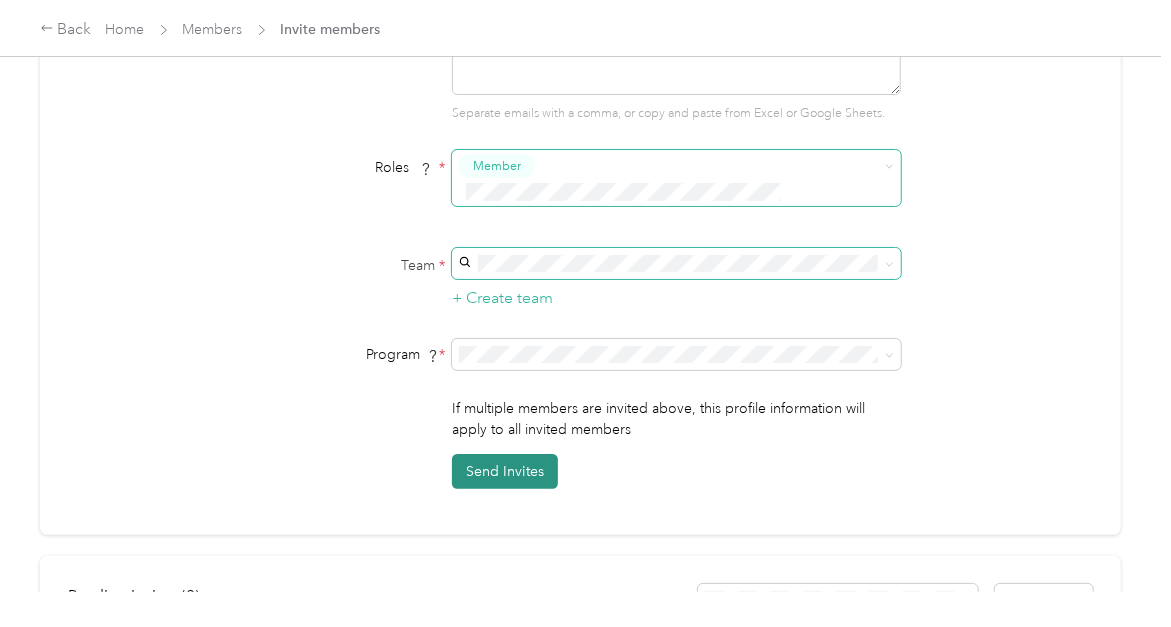 click on "Send Invites" at bounding box center [505, 471] 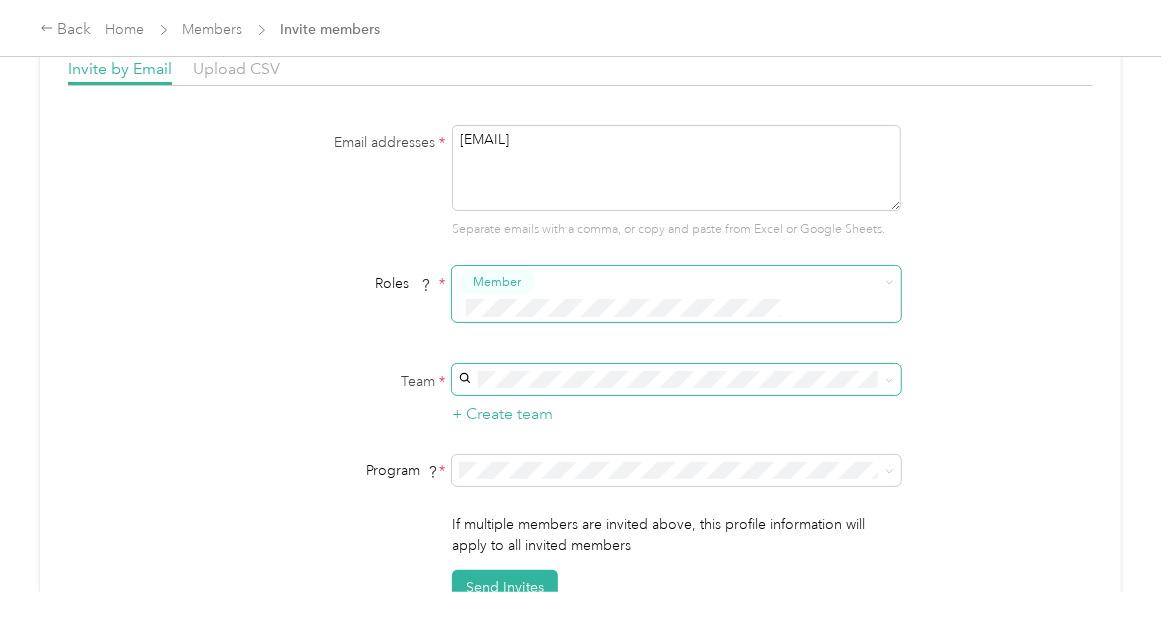 scroll, scrollTop: 108, scrollLeft: 0, axis: vertical 